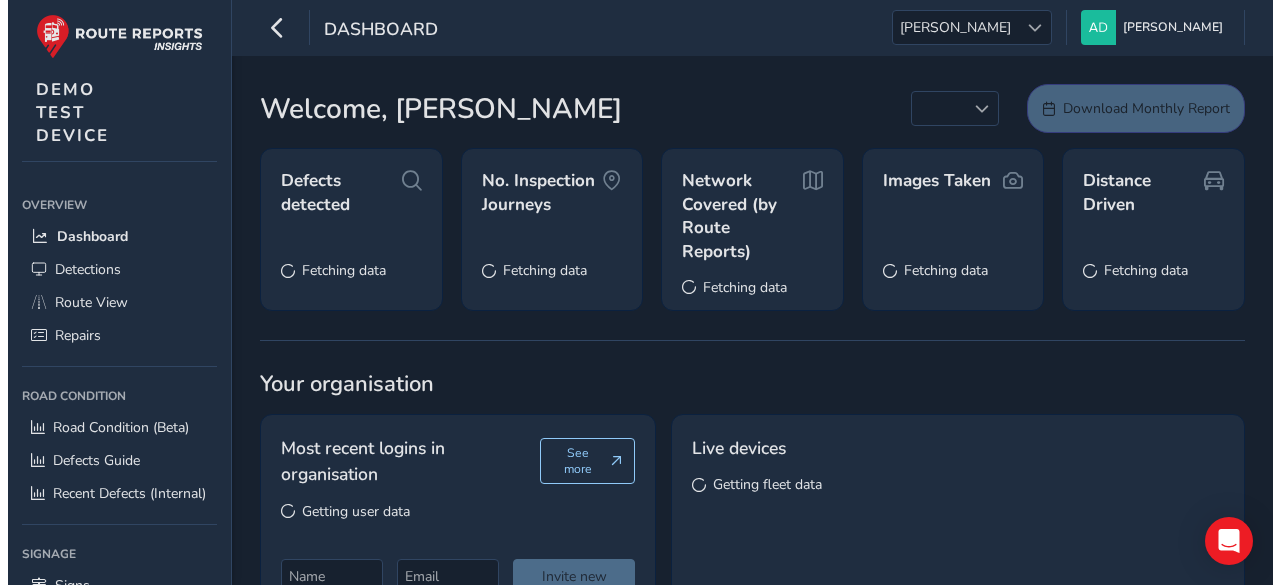 scroll, scrollTop: 0, scrollLeft: 0, axis: both 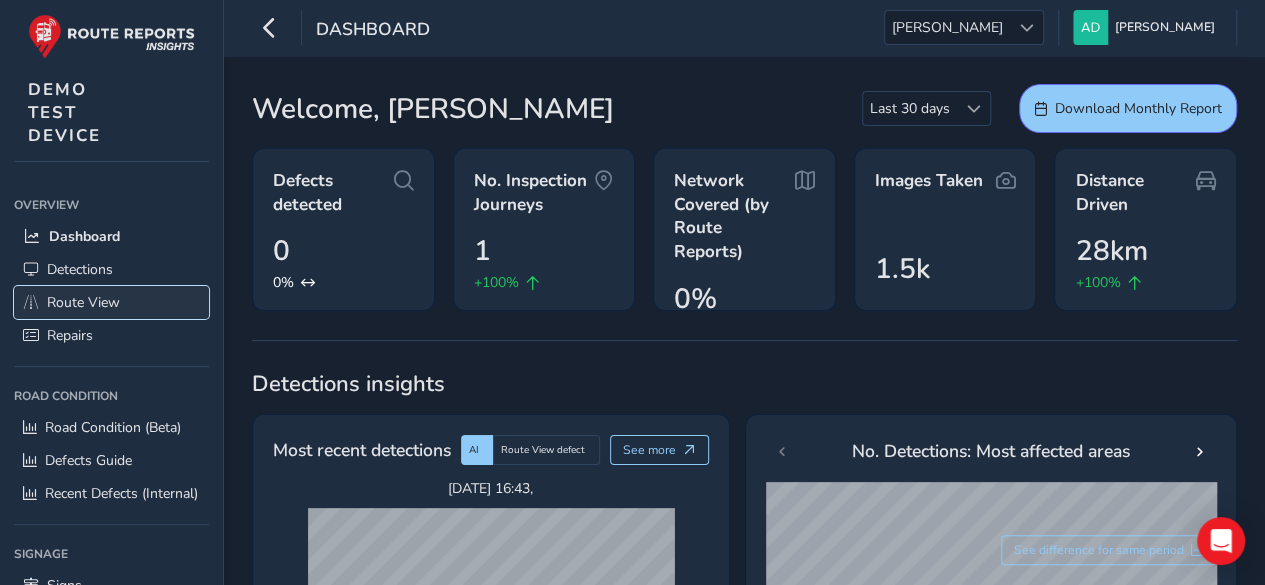 click on "Route View" at bounding box center (83, 302) 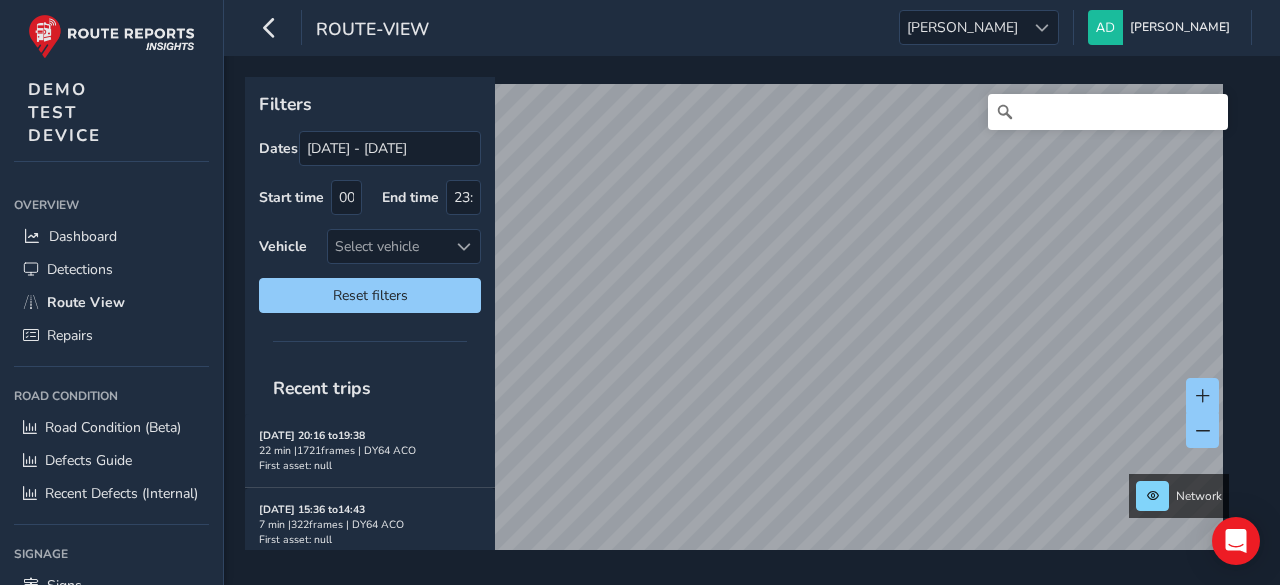 click on "route-view [PERSON_NAME] [PERSON_NAME] Colour Scheme: Dark Dim Light Logout Filters Dates [DATE] - [DATE] Start time 00:00 End time 23:59 Vehicle Select vehicle Reset filters Recent trips [DATE] 20:16   to  19:38 22   min |  1721  frames    | DY64 ACO First asset: null [DATE] 15:36   to  14:43 7   min |  322  frames    | DY64 ACO First asset: null [DATE] 15:06   to  14:29 23   min |  1263  frames    | DY64 ACO First asset: null       Network © Mapbox   © OpenStreetMap   Improve this map   © Maxar DEMO TEST DEVICE Overview Overview Dashboard Detections Route View Repairs Road Condition Road Condition Road Condition (Beta) Defects Guide Recent Defects (Internal) Signage Signage Signs Internal Internal Devices Integration Status Moderation Moderation Stats System System Users Help" at bounding box center [640, 292] 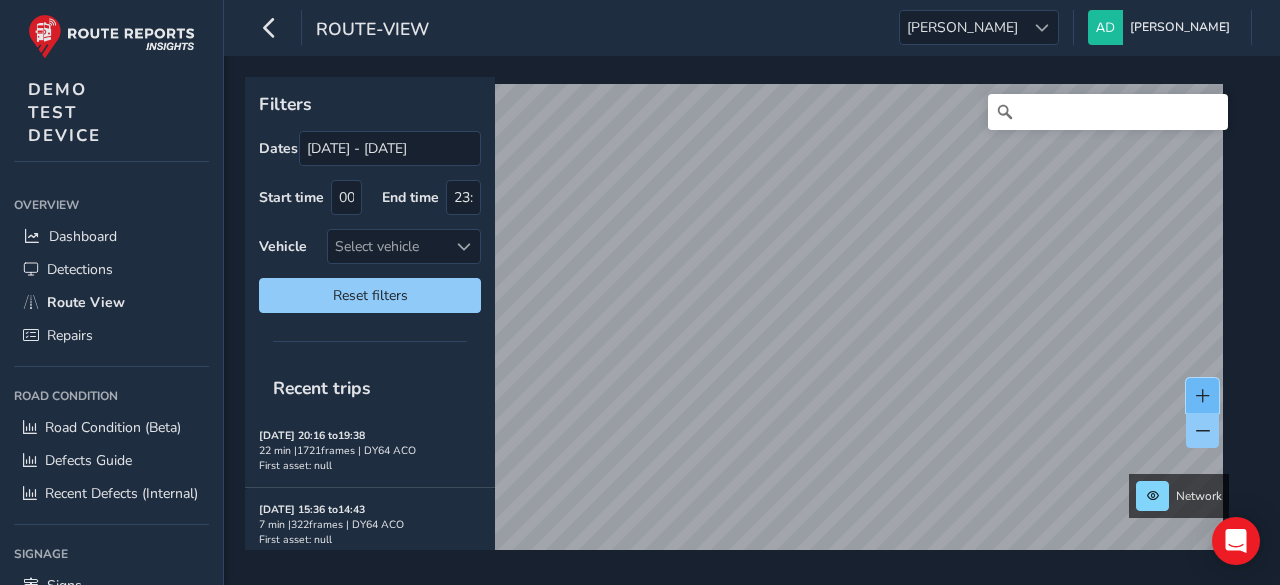 click at bounding box center [1203, 396] 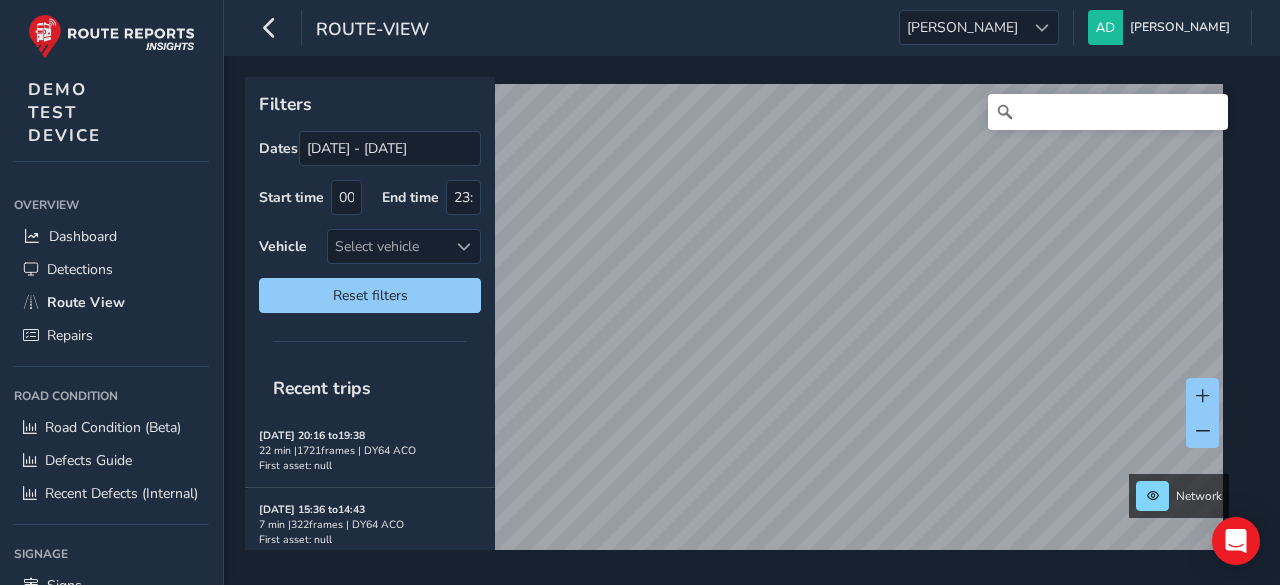 click on "route-view [PERSON_NAME] [PERSON_NAME] Colour Scheme: Dark Dim Light Logout Filters Dates [DATE] - [DATE] Start time 00:00 End time 23:59 Vehicle Select vehicle Reset filters Recent trips [DATE] 20:16   to  19:38 22   min |  1721  frames    | DY64 ACO First asset: null [DATE] 15:36   to  14:43 7   min |  322  frames    | DY64 ACO First asset: null [DATE] 15:06   to  14:29 23   min |  1263  frames    | DY64 ACO First asset: null       Network © Mapbox   © OpenStreetMap   Improve this map   © Maxar DEMO TEST DEVICE Overview Overview Dashboard Detections Route View Repairs Road Condition Road Condition Road Condition (Beta) Defects Guide Recent Defects (Internal) Signage Signage Signs Internal Internal Devices Integration Status Moderation Moderation Stats System System Users Help" at bounding box center (640, 292) 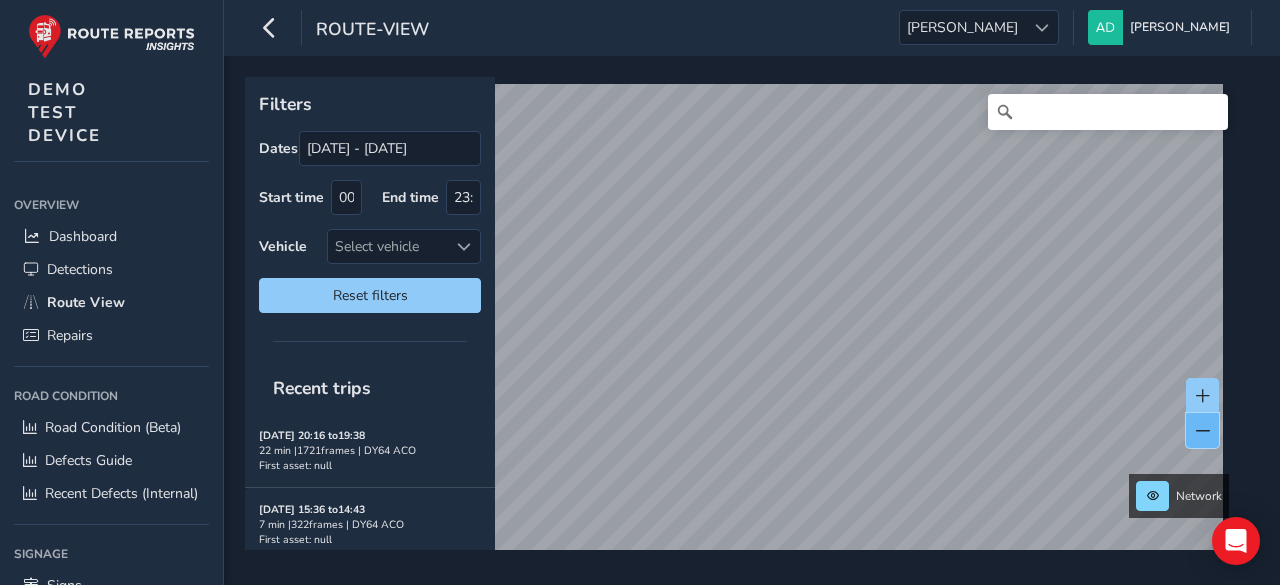 click at bounding box center (1203, 431) 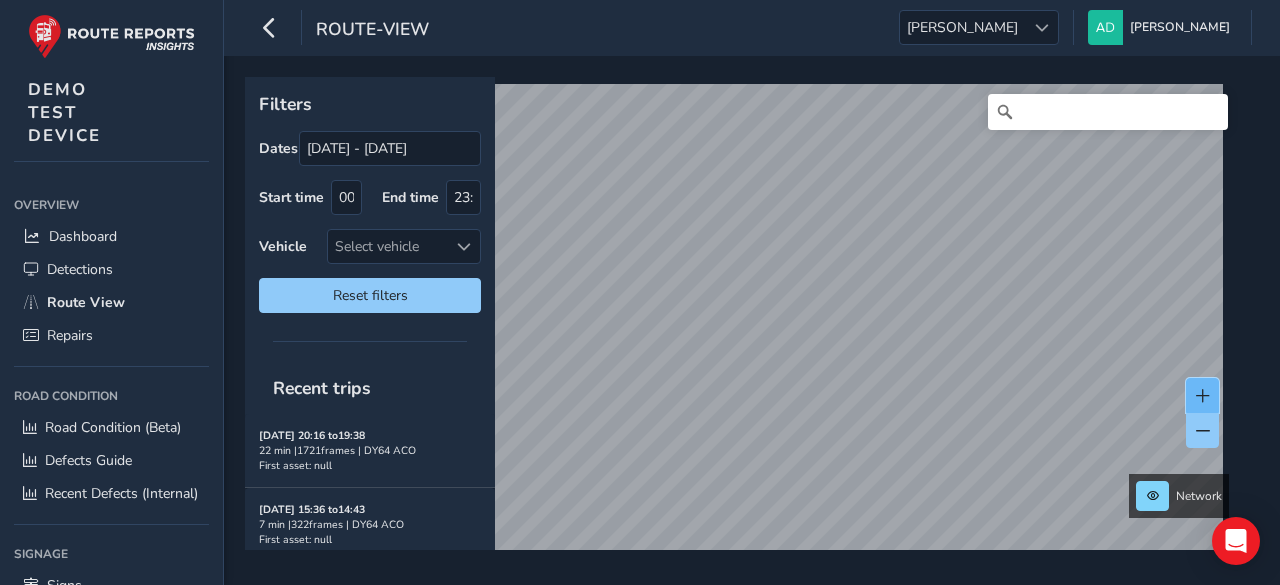 click at bounding box center [1203, 396] 